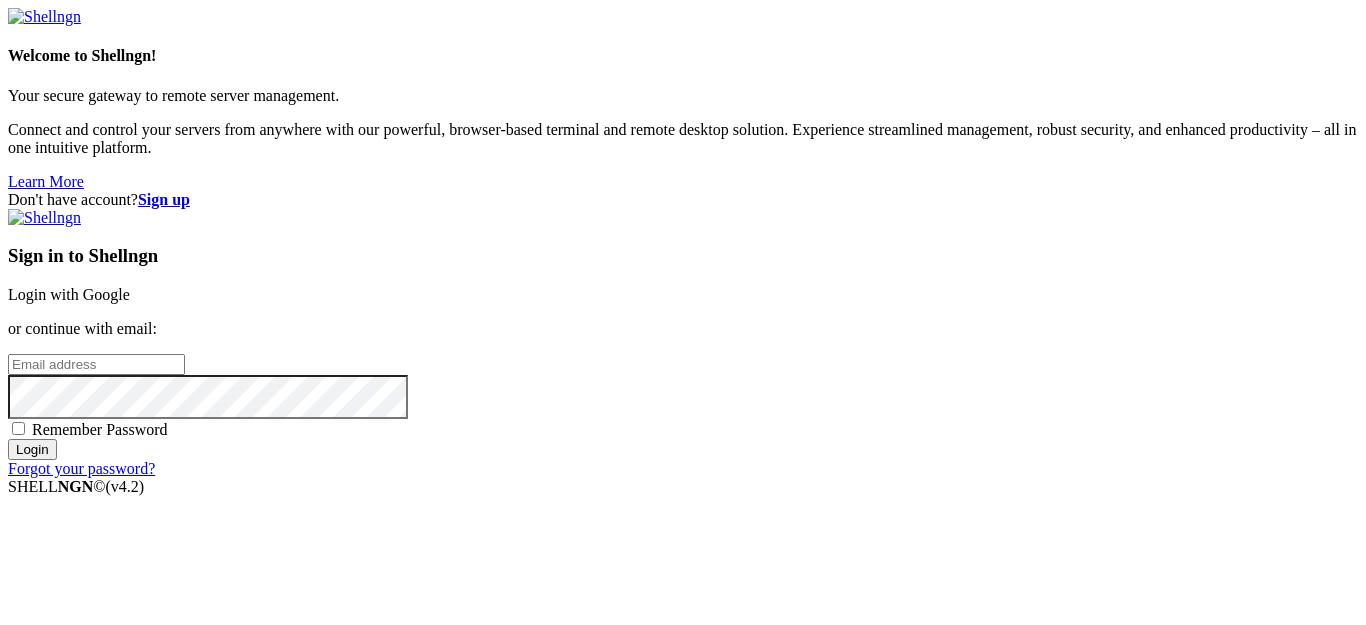 scroll, scrollTop: 0, scrollLeft: 0, axis: both 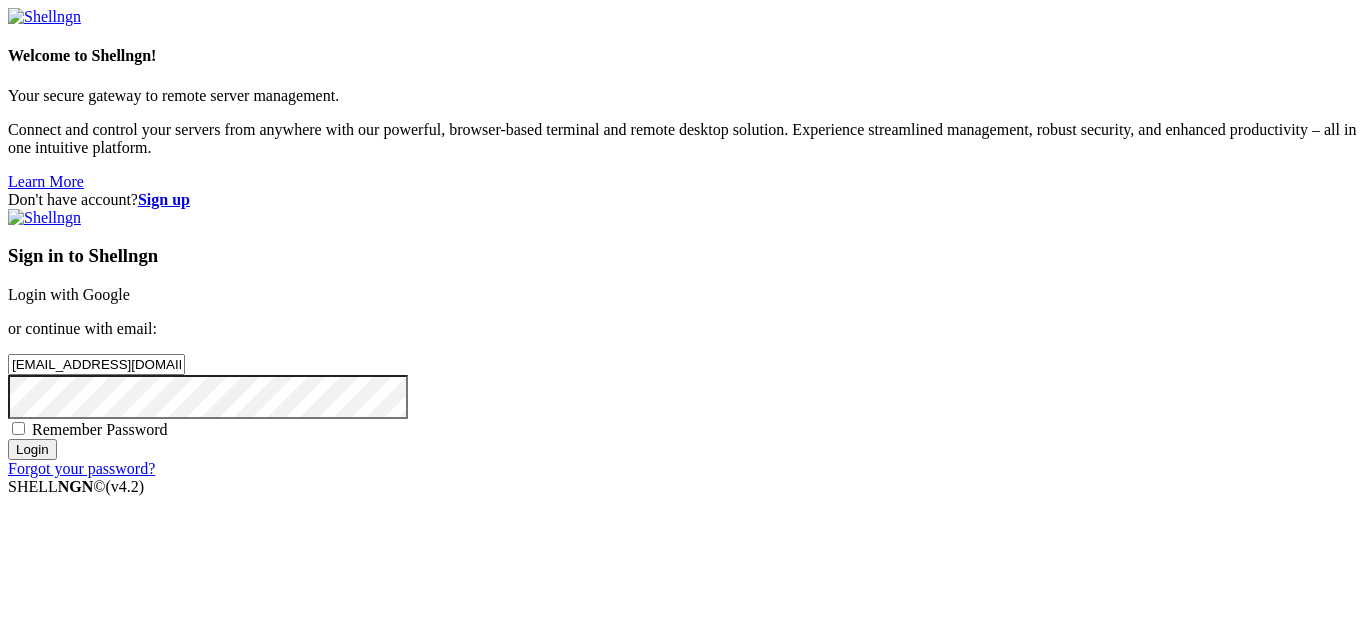click on "Login" at bounding box center (32, 449) 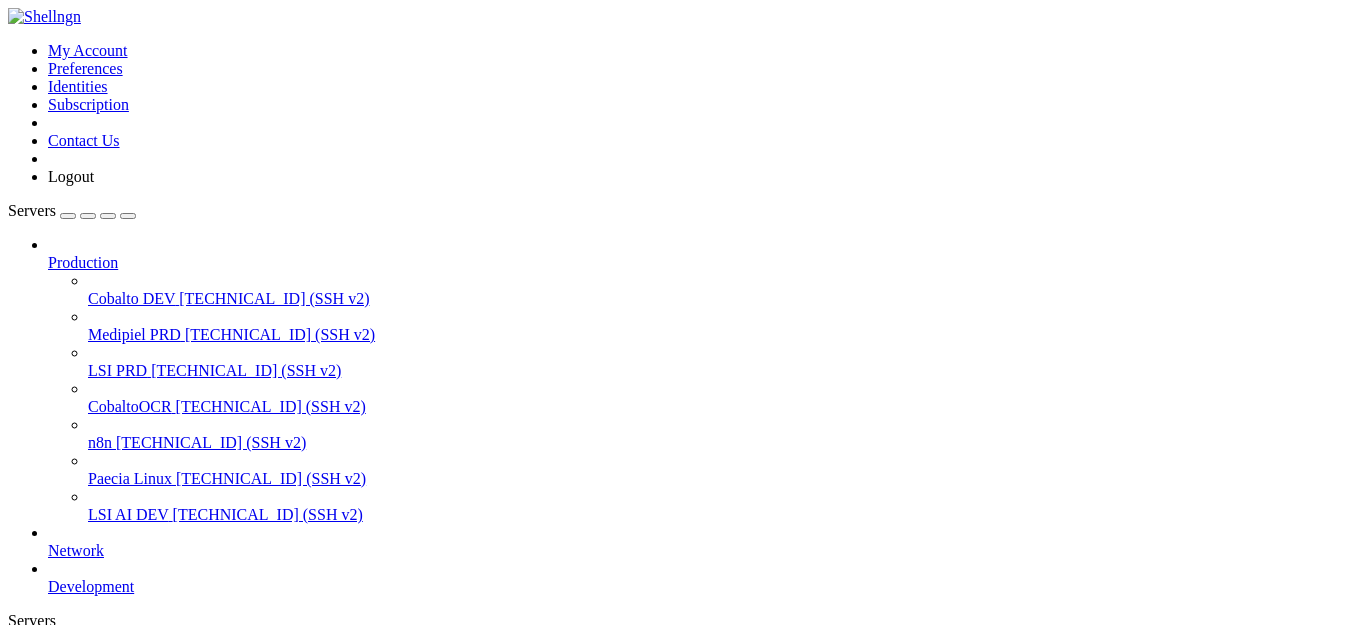 click on "[TECHNICAL_ID] (SSH v2)" at bounding box center [274, 298] 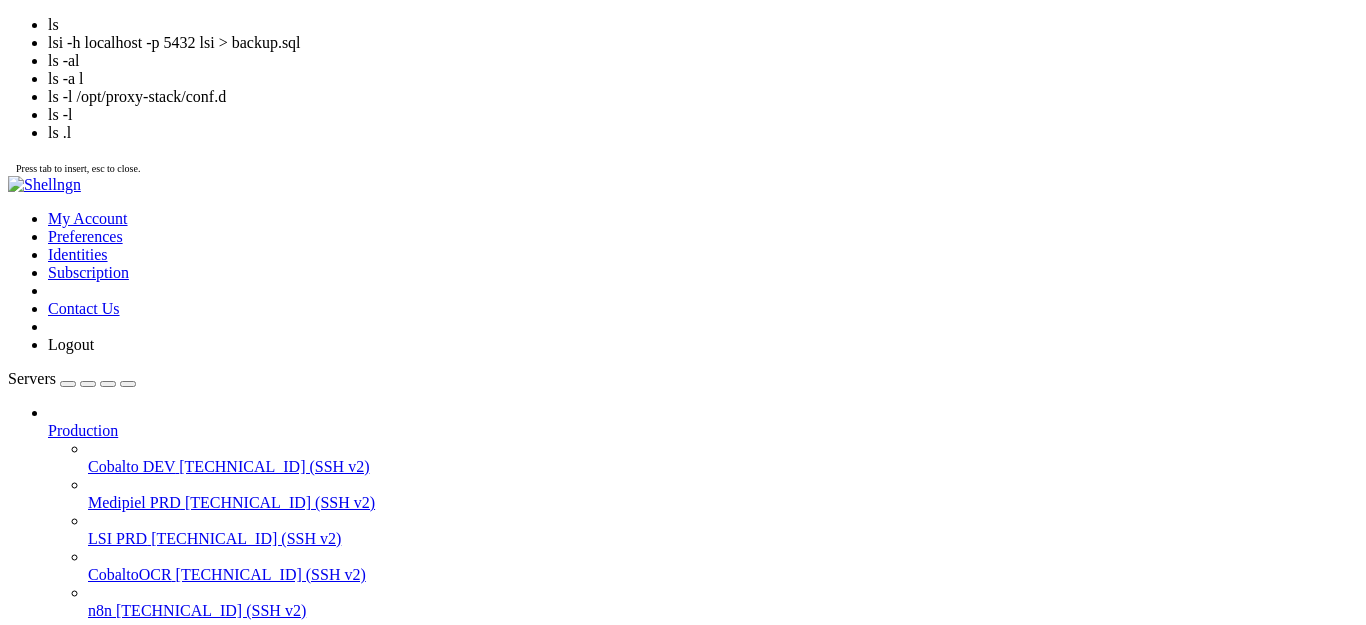 scroll, scrollTop: 136, scrollLeft: 0, axis: vertical 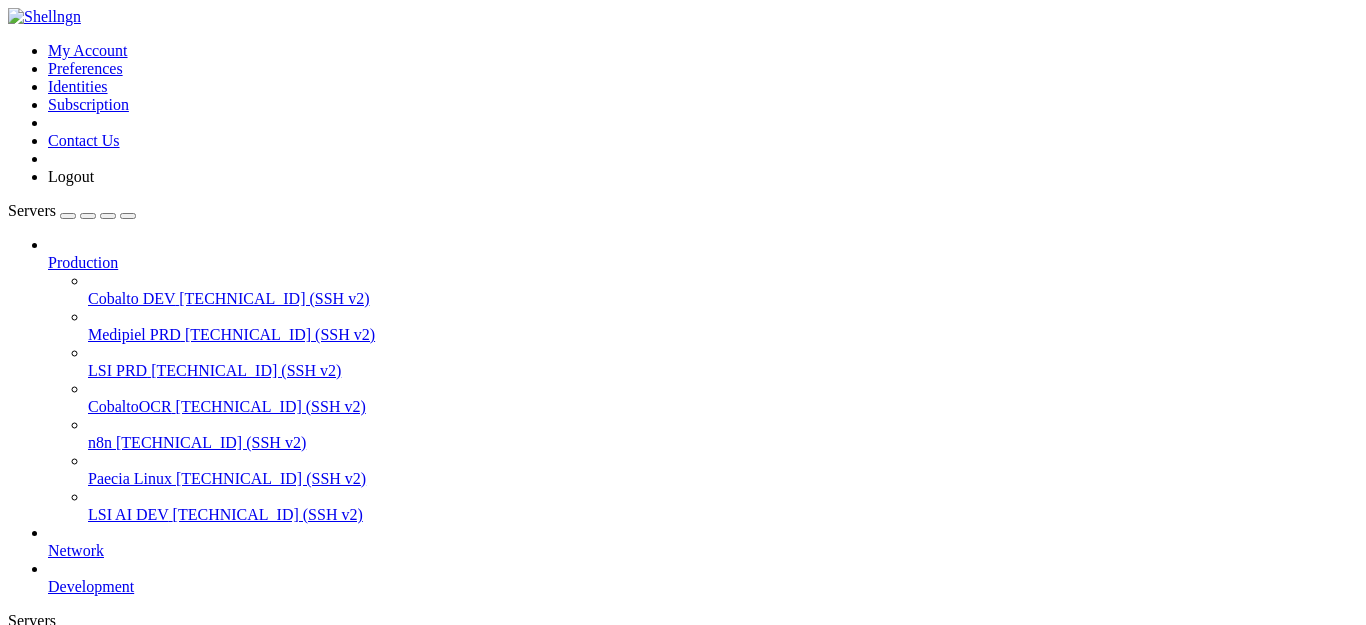 click at bounding box center (16, 995) 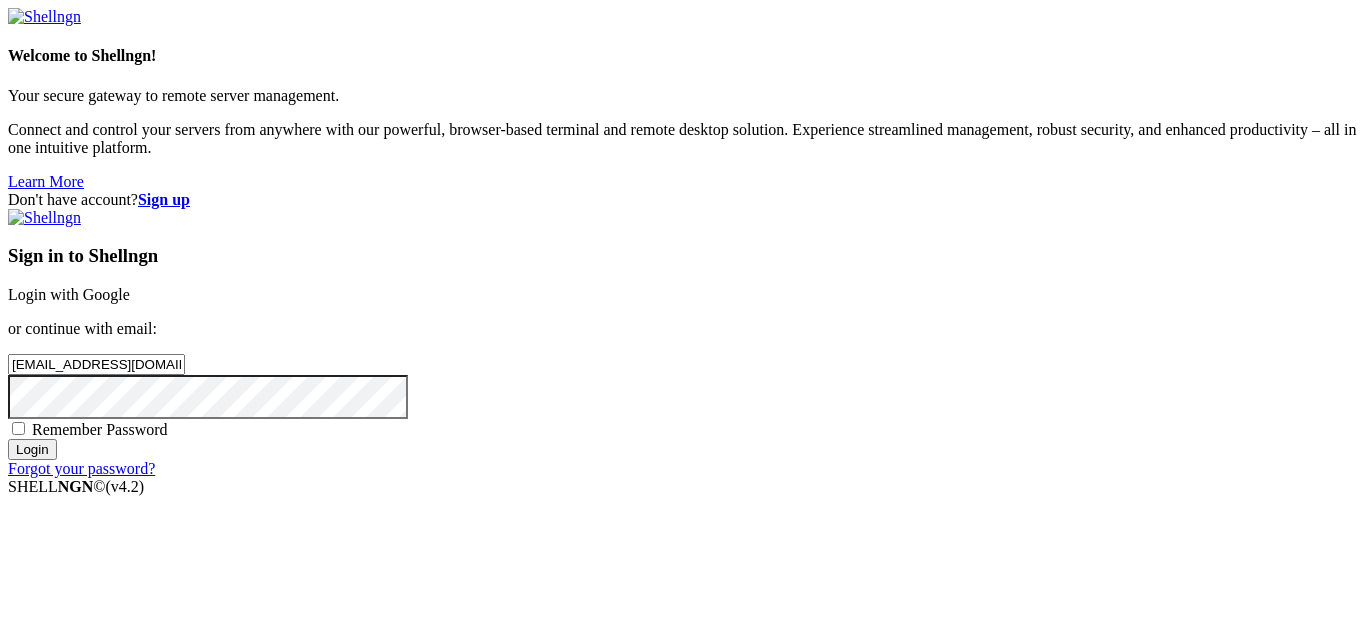 click on "Login" at bounding box center (32, 449) 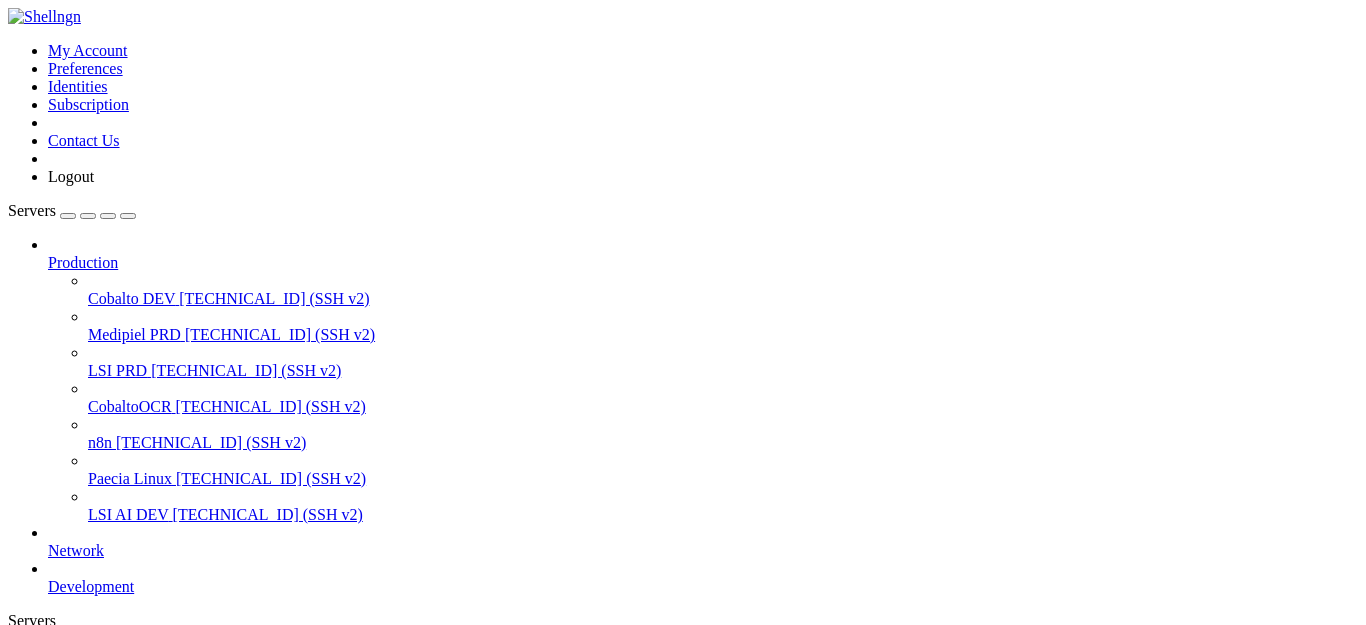 scroll, scrollTop: 0, scrollLeft: 0, axis: both 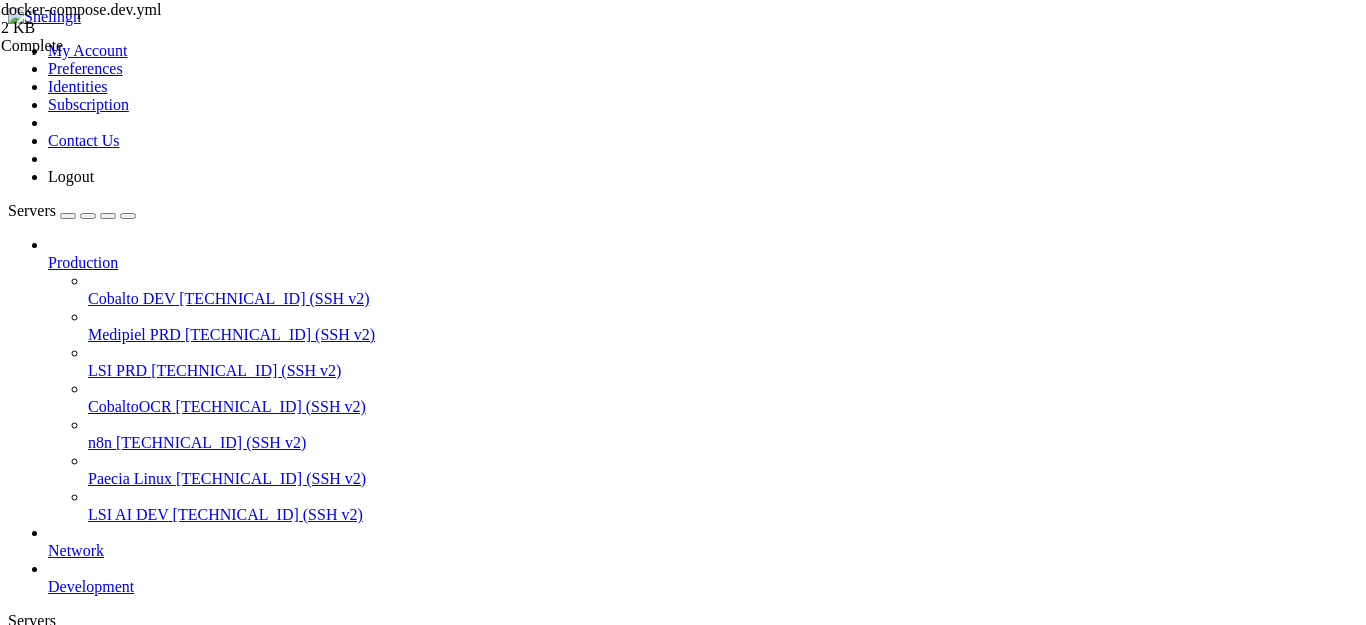 click on "  .." at bounding box center (18, 1113) 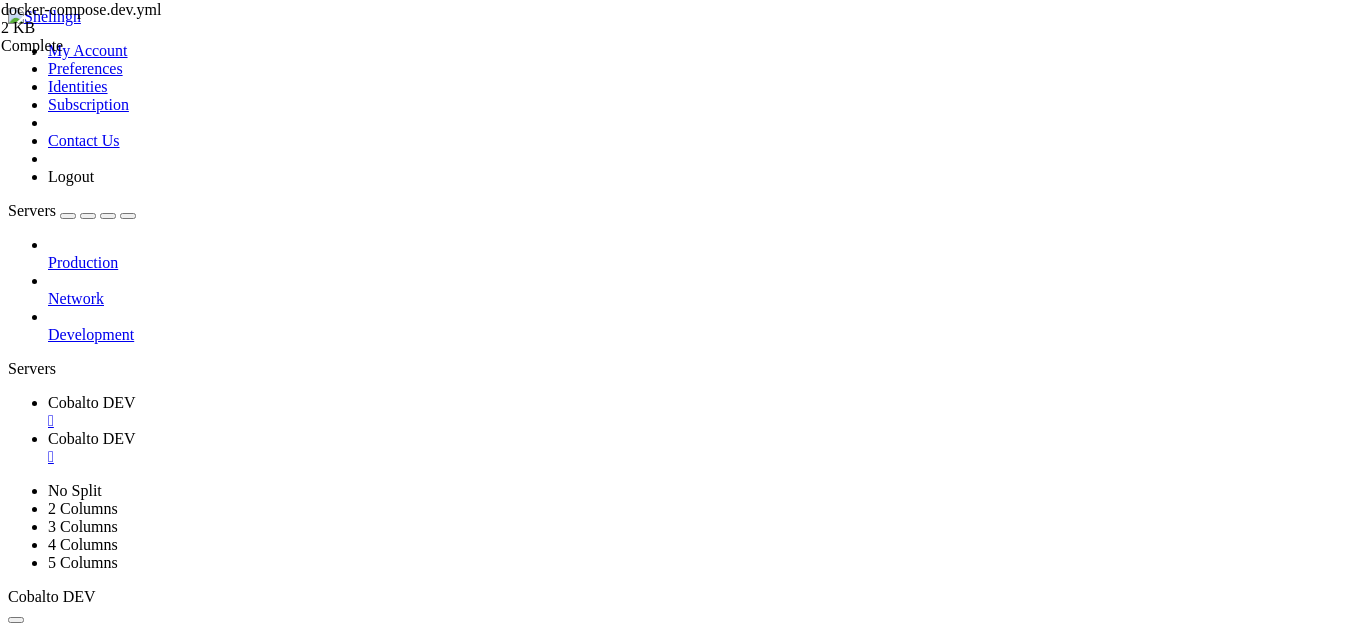click at bounding box center [48, 254] 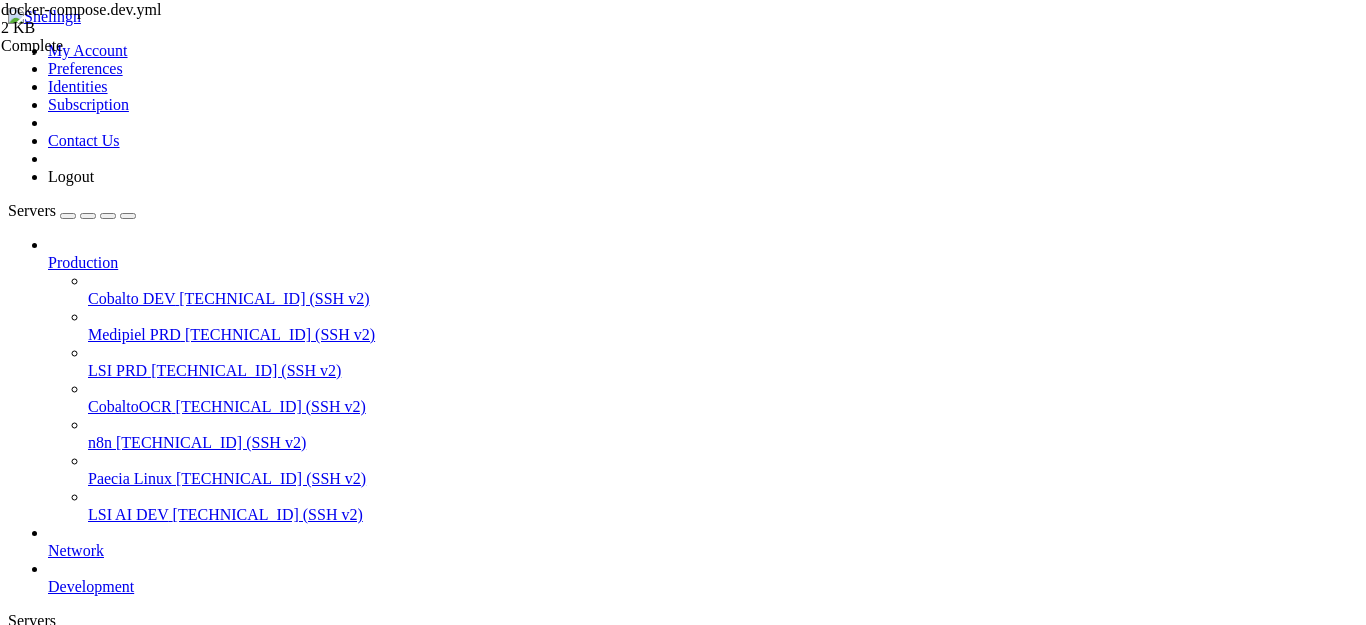 scroll, scrollTop: 0, scrollLeft: 0, axis: both 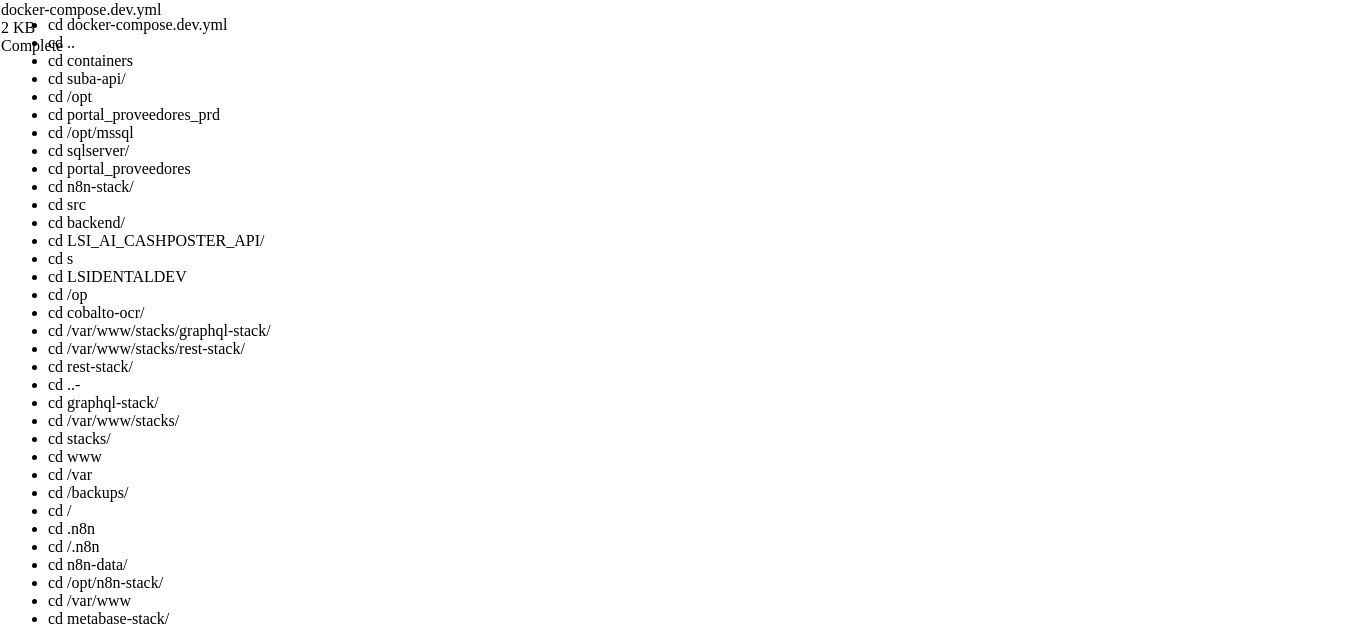 click 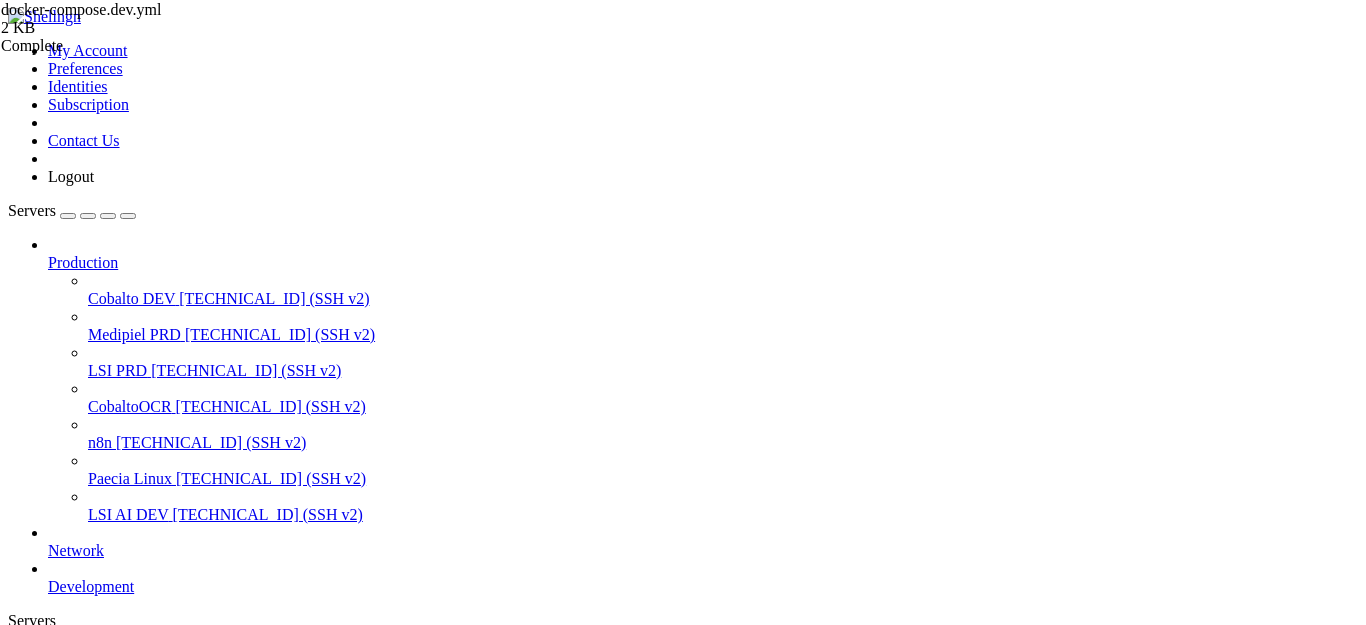 scroll, scrollTop: 68, scrollLeft: 0, axis: vertical 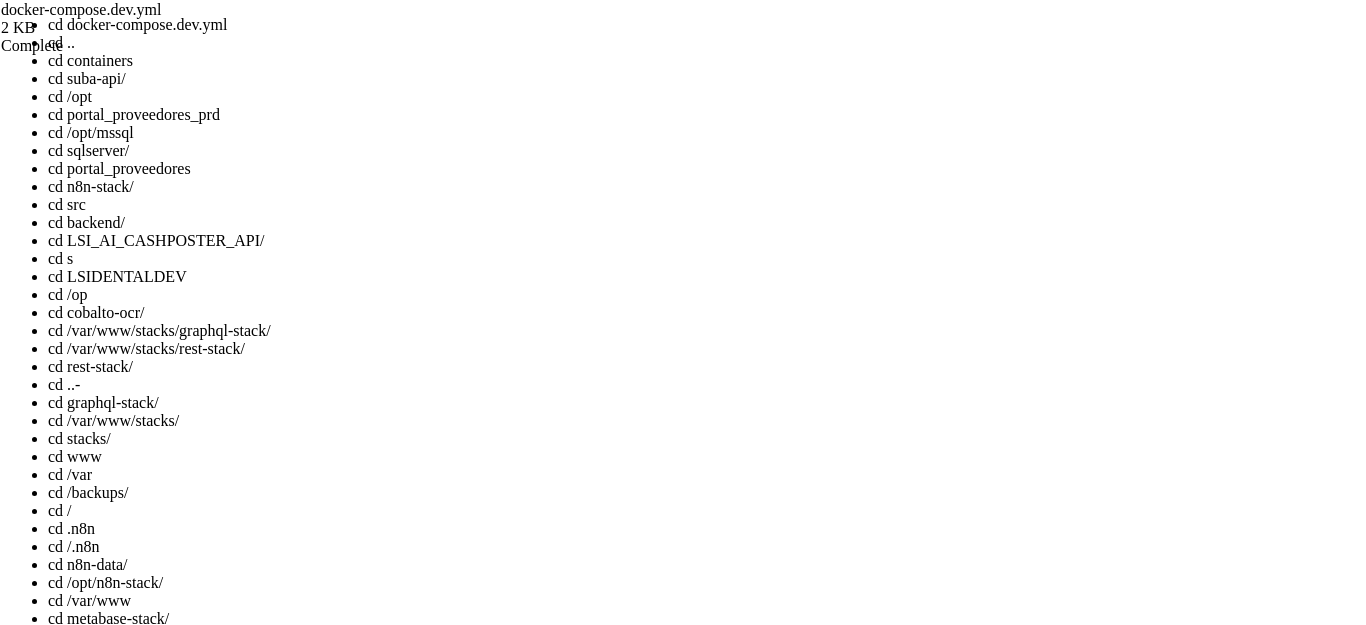 click on "" at bounding box center (703, 1867) 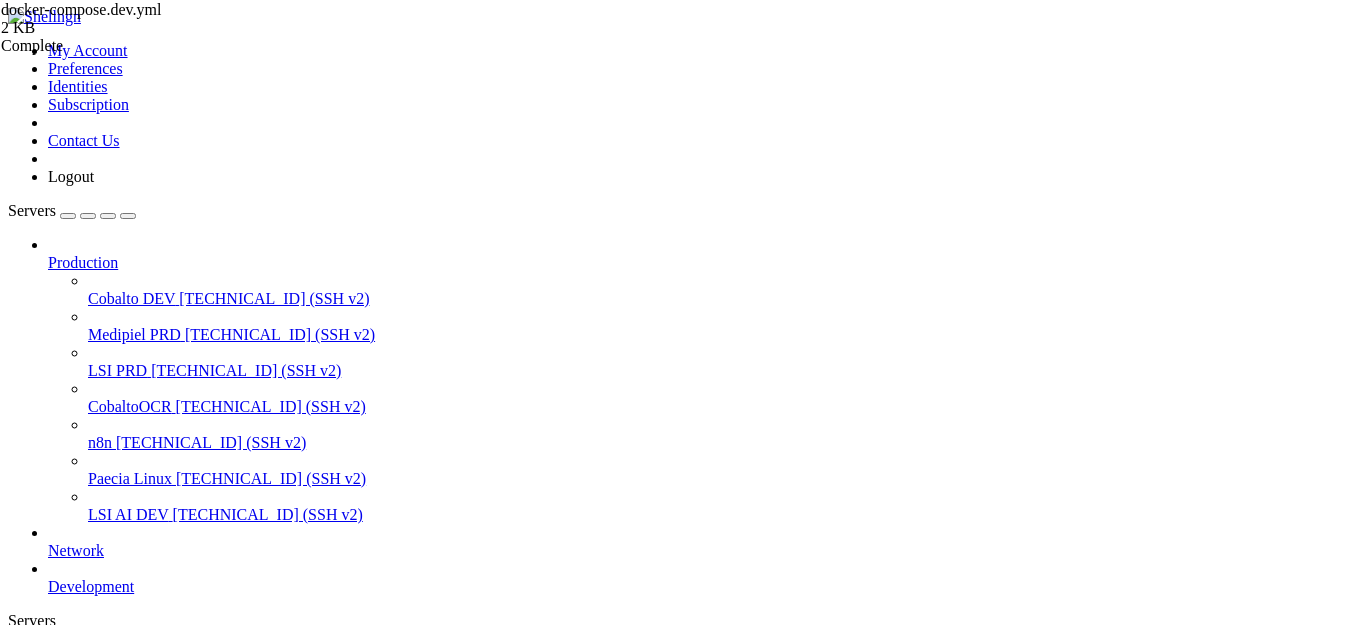 click on "Cobalto DEV" at bounding box center (92, 690) 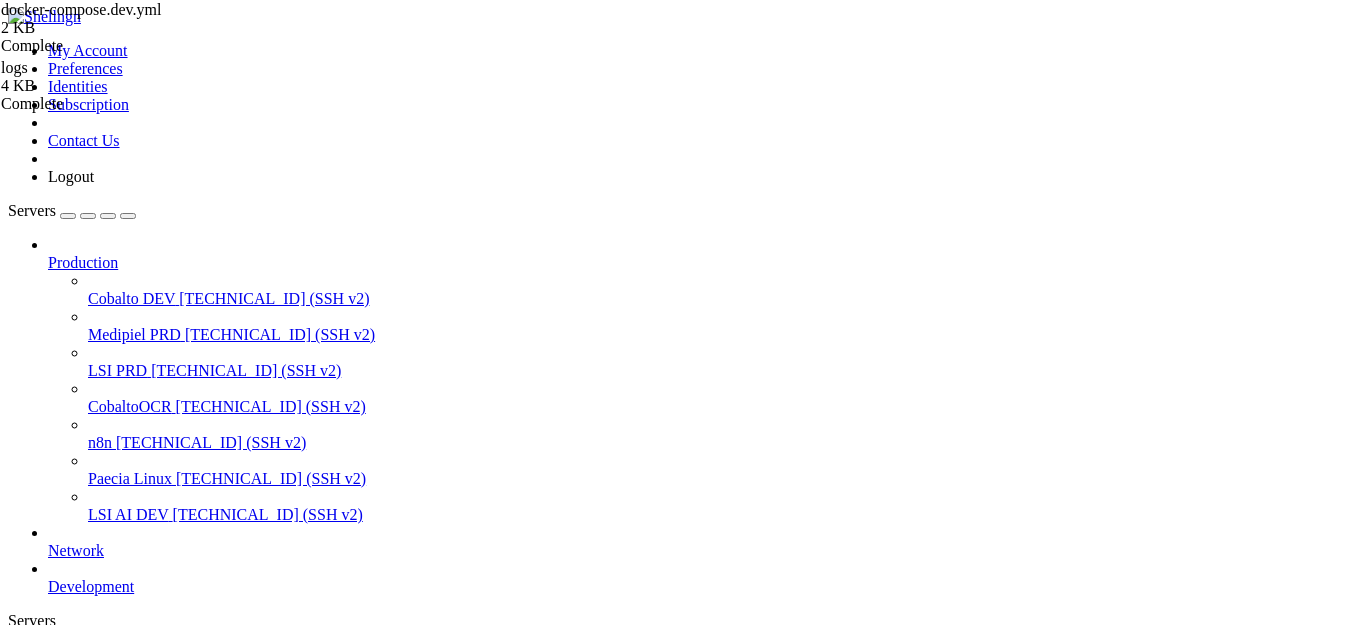 click on "Name Size Modified Perm.
  .. d---------   logs 4 KB [DATE] 11:15:31 a. m. drwxr-xr-x
  buseticas-mtto-api.tar 266 MB [DATE] 11:46:15 a. m. -rw-------
  [DOMAIN_NAME] 2 KB [DATE] 11:36:12 a. m. -rwxr-xr-x
  docker-compose.yml 695 Bytes [DATE] 11:36:13 a. m. -rw-r--r--" at bounding box center [683, 1352] 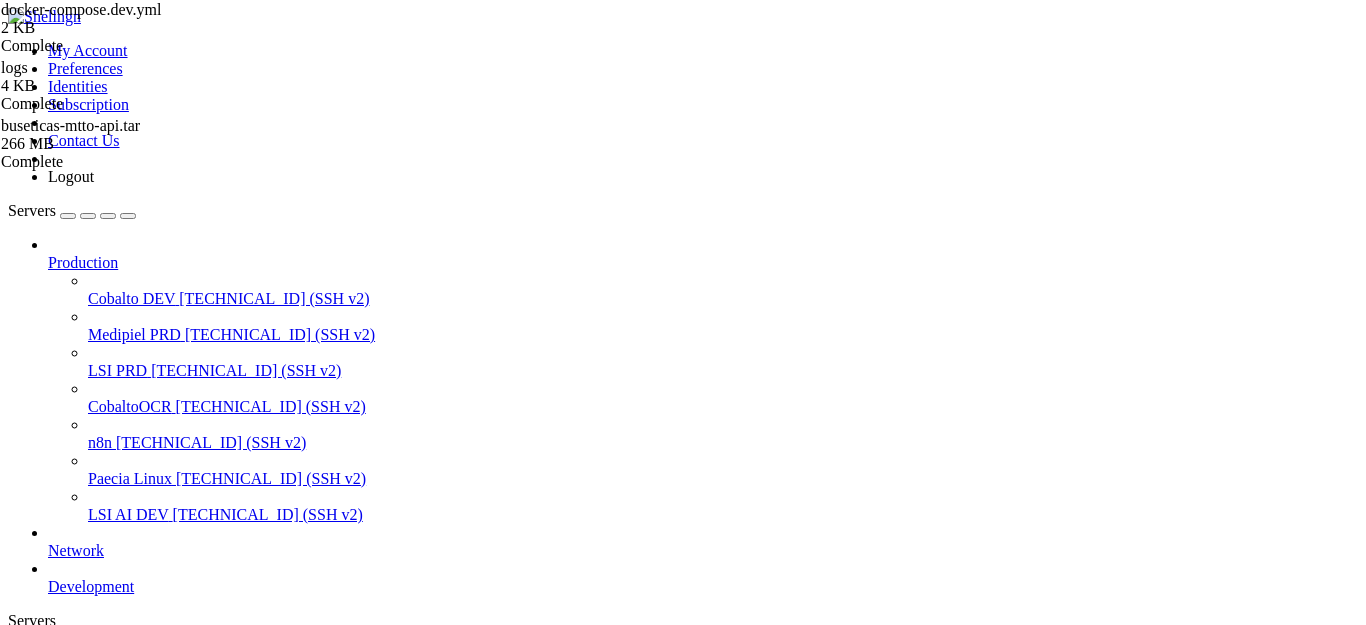 click on "Name Size Modified Perm.
  .. d---------   logs 4 KB [DATE] 11:15:31 a. m. drwxr-xr-x
  buseticas-mtto-api.tar 266 MB [DATE] 11:46:15 a. m. -rw-------
  [DOMAIN_NAME] 2 KB [DATE] 11:36:12 a. m. -rwxr-xr-x
  docker-compose.yml 695 Bytes [DATE] 11:36:13 a. m. -rw-r--r--" at bounding box center [683, 1352] 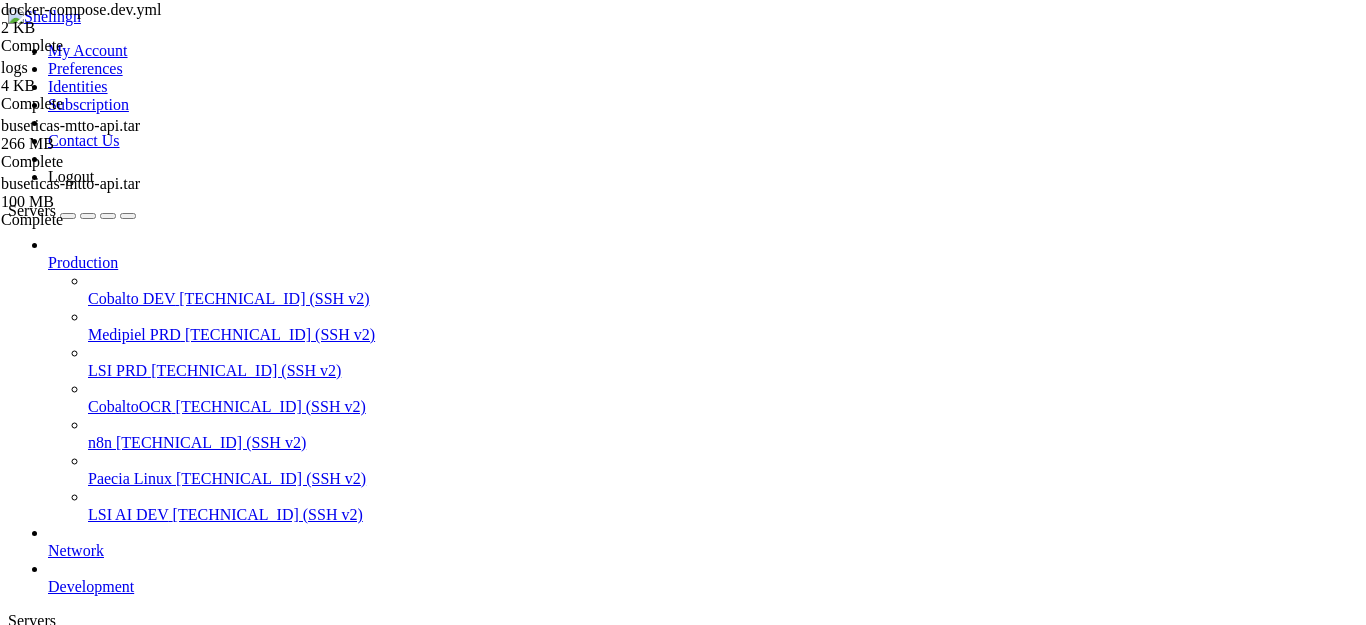 click on "Name Size Modified Perm.
  .. d---------   logs 4 KB [DATE] 11:15:31 a. m. drwxr-xr-x
  buseticas-mtto-api.tar 100 MB [DATE] 9:39:52 a. m. -[PERSON_NAME]-
  [DOMAIN_NAME] 2 KB [DATE] 11:36:12 a. m. -rwxr-xr-x
  docker-compose.yml 695 Bytes [DATE] 11:36:13 a. m. -rw-r--r--" at bounding box center (683, 1352) 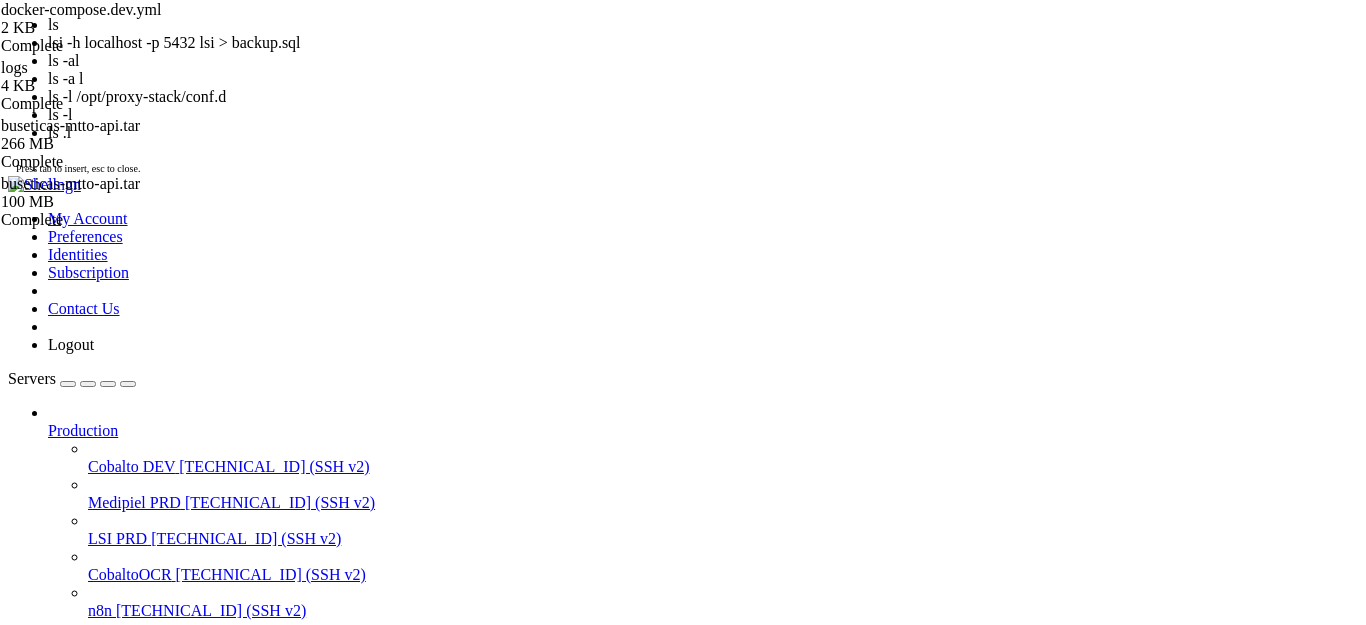 scroll, scrollTop: 272, scrollLeft: 0, axis: vertical 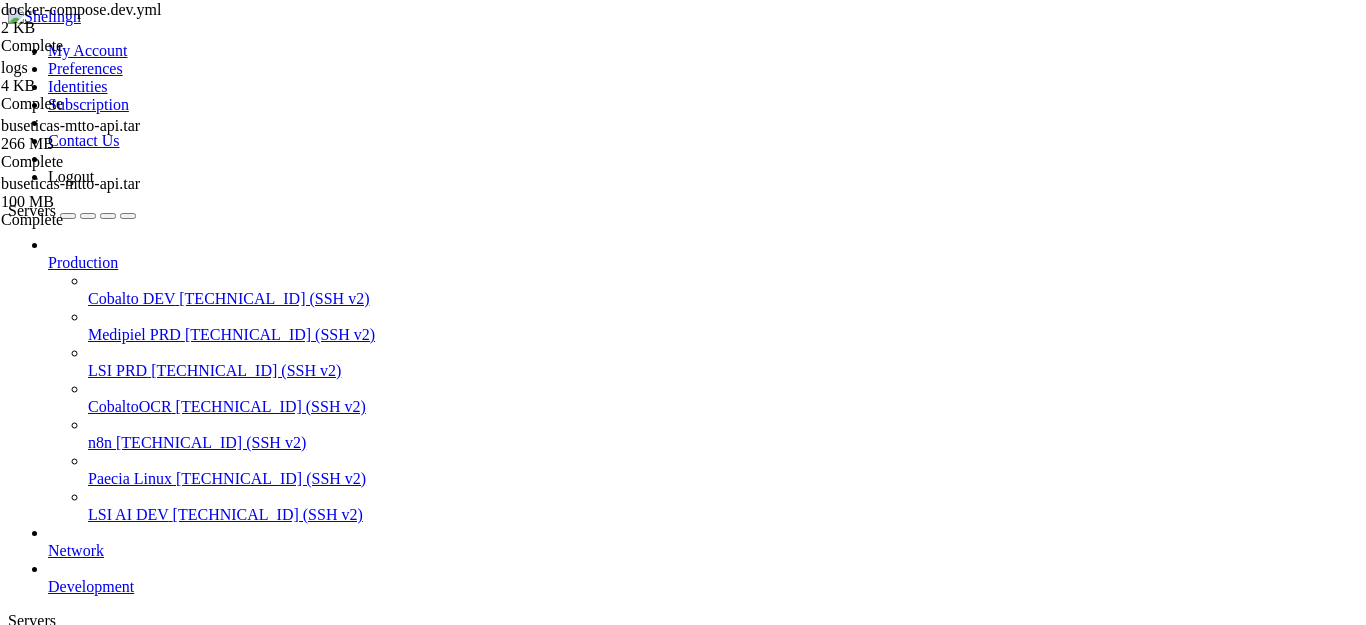 click on "root@ubuntu-s-2vcpu-4gb-amd-nyc1-01:/opt/buseticas-mtto-api#" 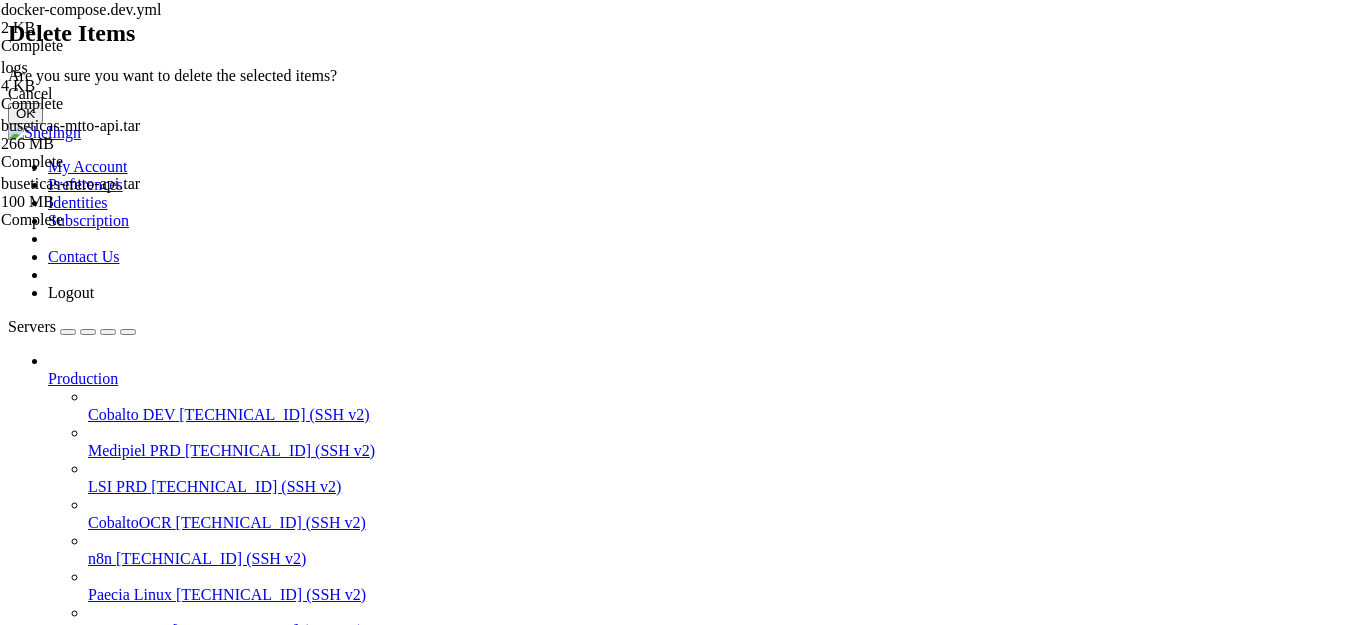 click on "OK" at bounding box center [25, 113] 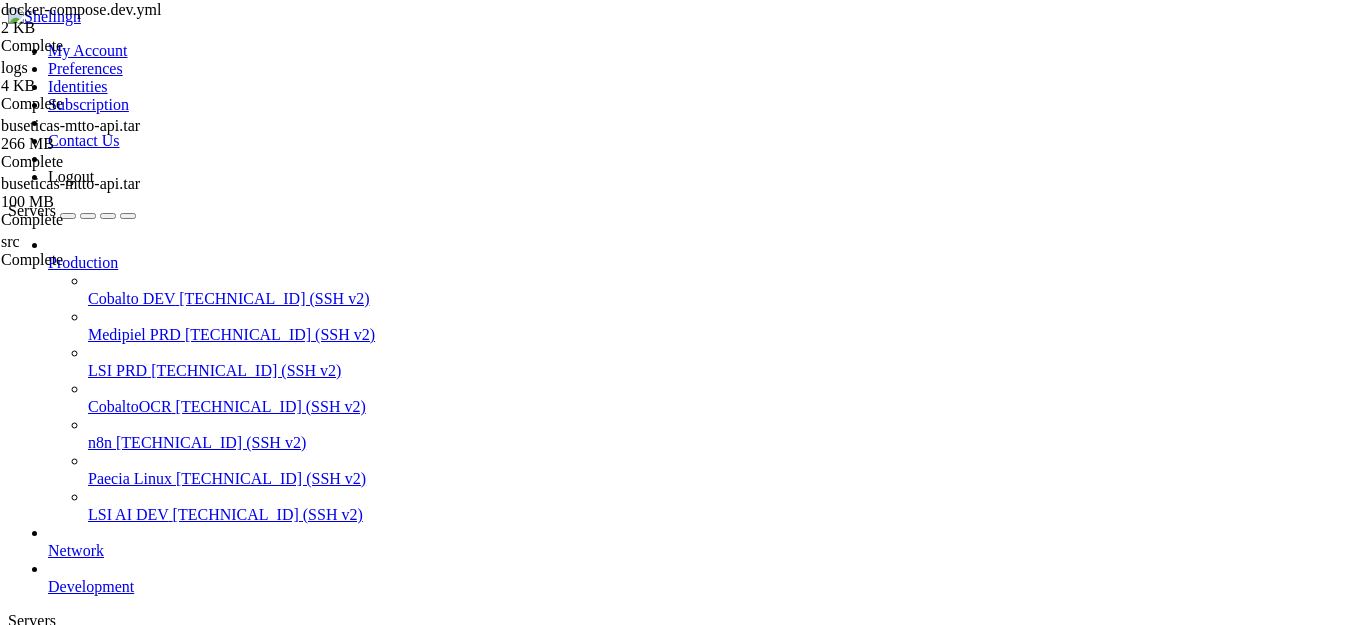 click on "Download" at bounding box center [139, 1734] 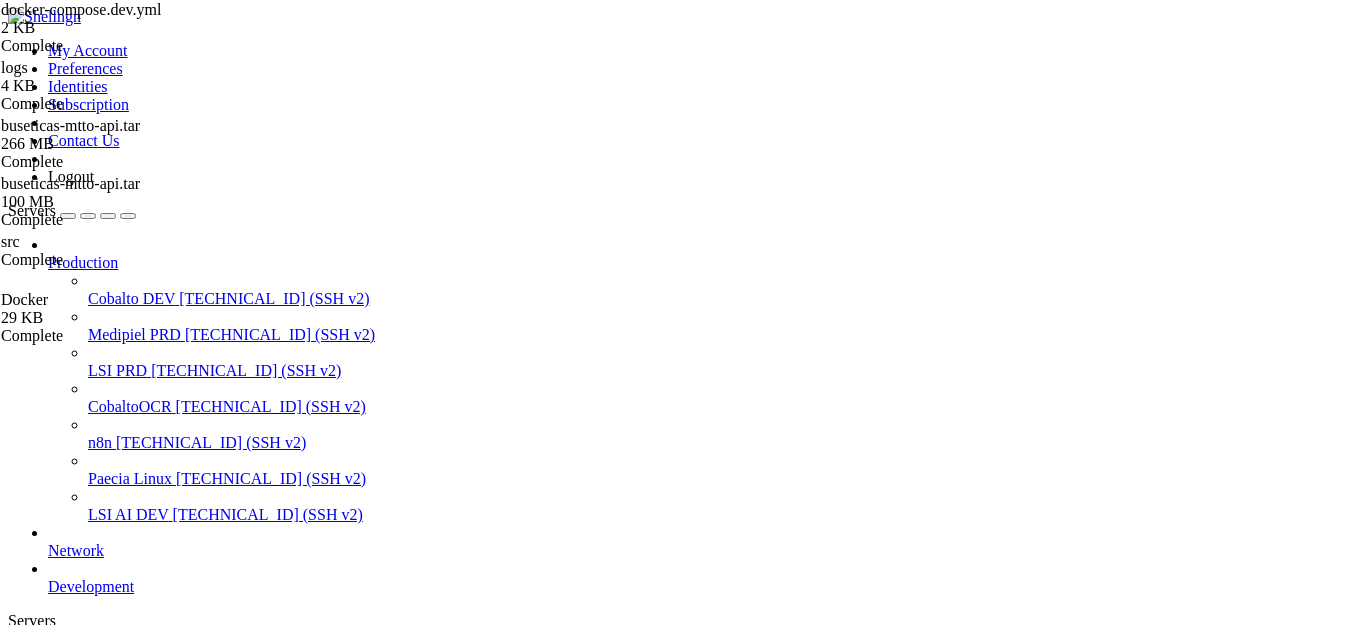 click on "Name Size Modified Perm.
  .. d---------   Docker 4 KB [DATE] 9:35:33 a. m. drwxr-xr-x
  logs 4 KB [DATE] 11:15:31 a. m. drwxr-xr-x
  buseticas-mtto-api.tar 100 MB [DATE] 9:39:52 a. m. -[PERSON_NAME]-
  [DOMAIN_NAME] 2 KB [DATE] 11:36:12 a. m. -rwxr-xr-x
  docker-compose.yml 695 Bytes [DATE] 11:36:13 a. m. -rw-r--r--" at bounding box center (683, 1352) 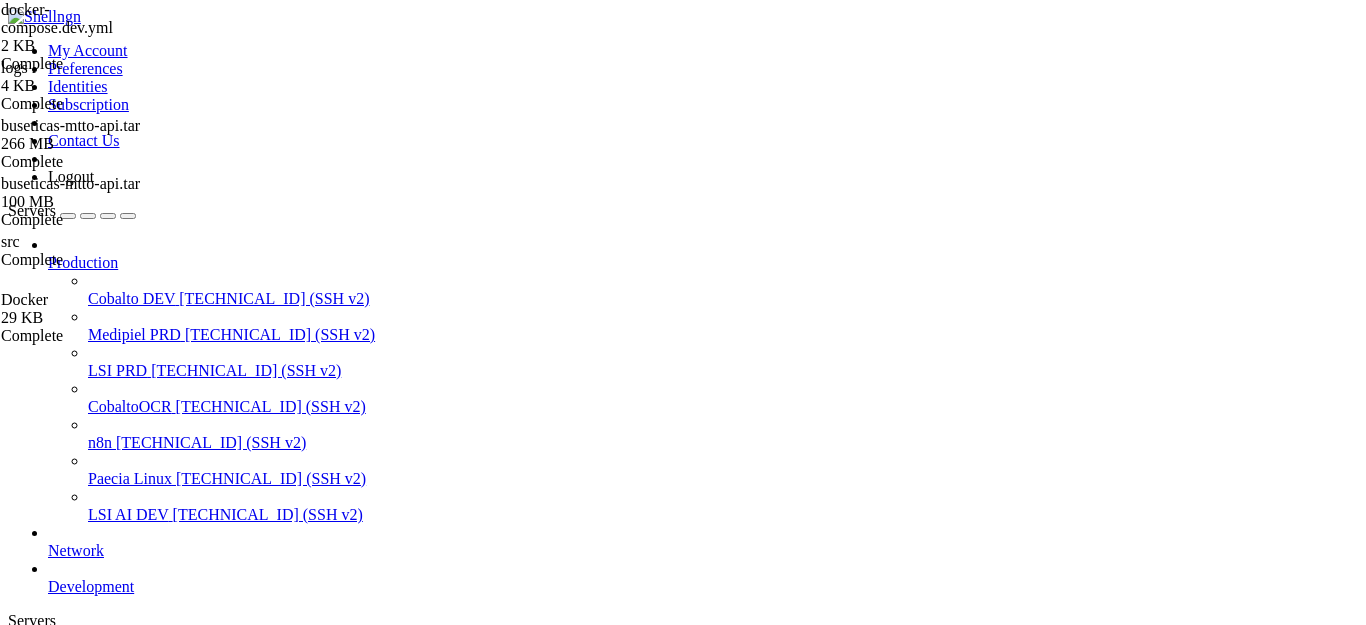 drag, startPoint x: 1166, startPoint y: 393, endPoint x: 1240, endPoint y: 382, distance: 74.8131 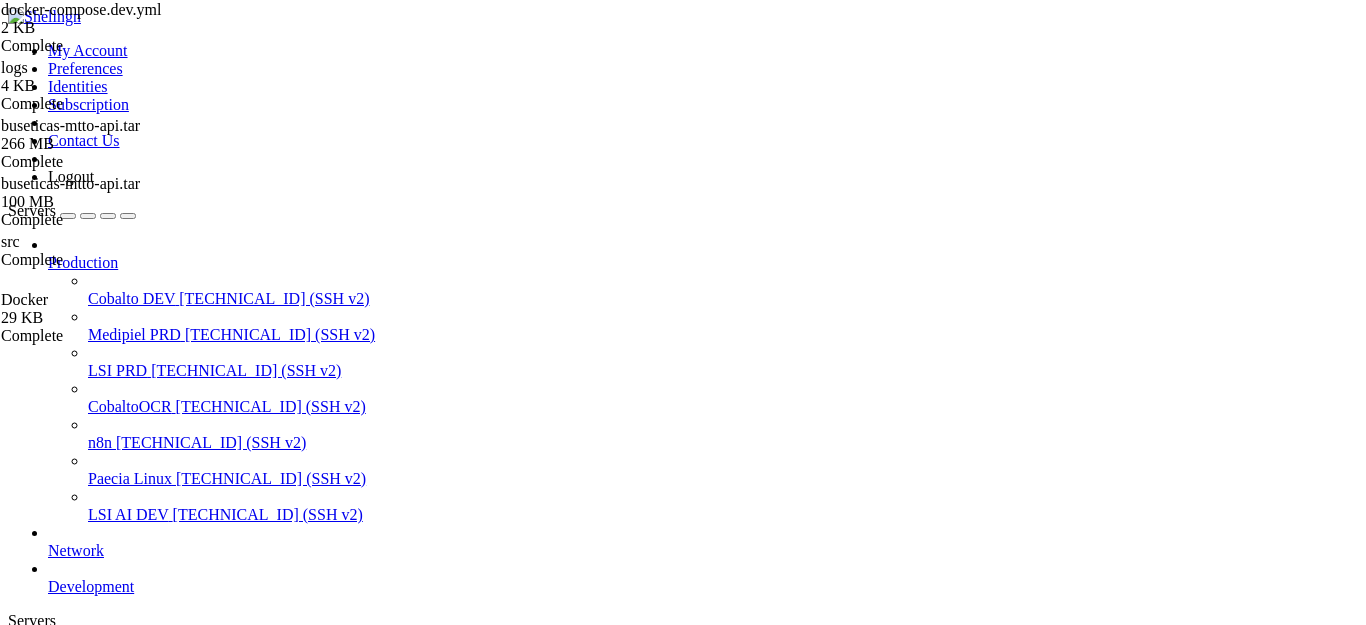 drag, startPoint x: 1165, startPoint y: 453, endPoint x: 1203, endPoint y: 453, distance: 38 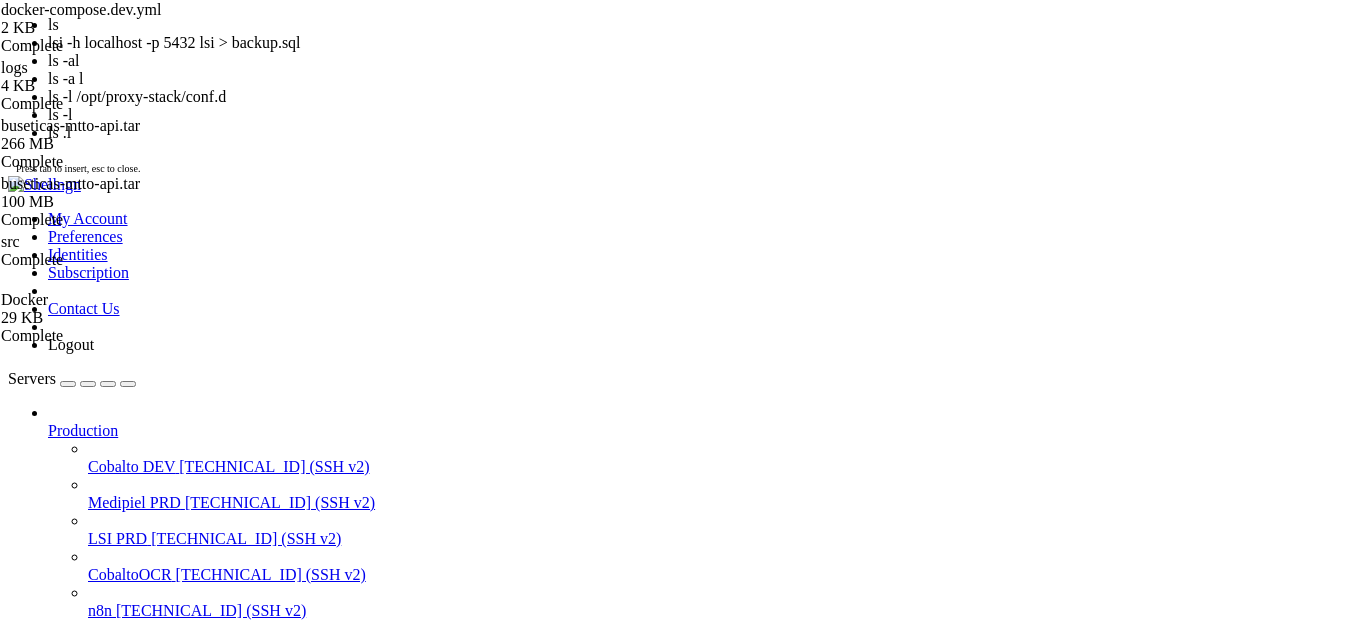 scroll, scrollTop: 119, scrollLeft: 0, axis: vertical 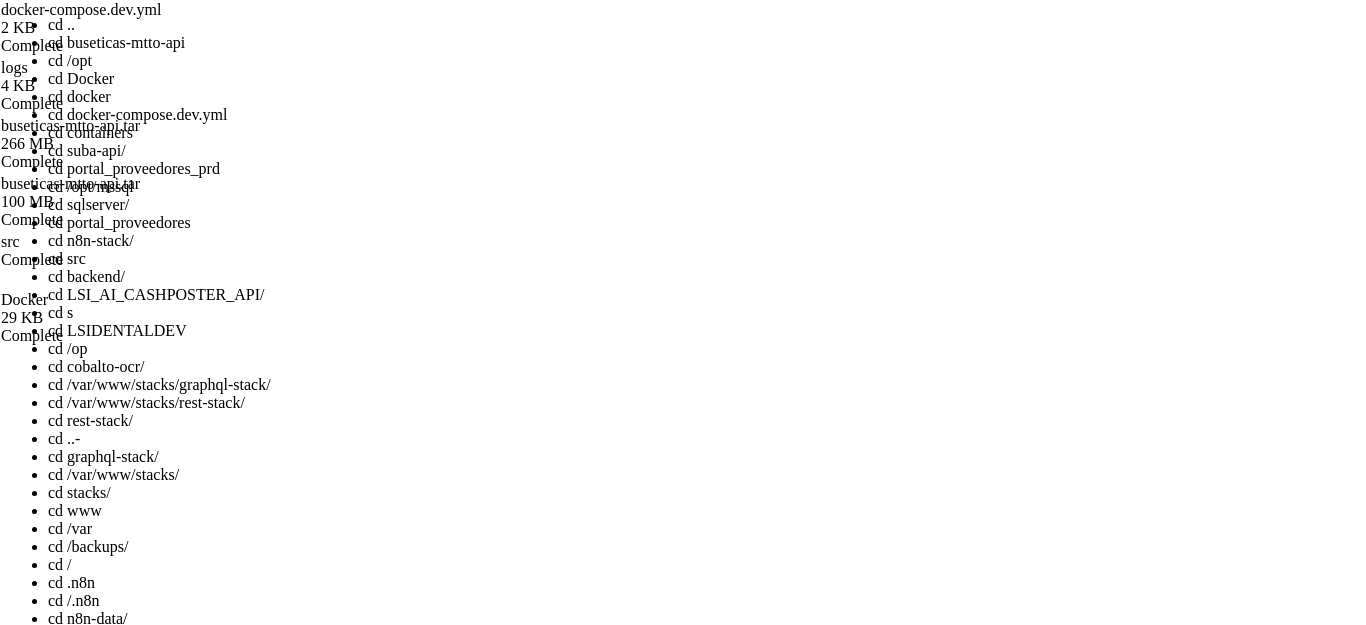 drag, startPoint x: 160, startPoint y: 3289, endPoint x: 17, endPoint y: 3291, distance: 143.01399 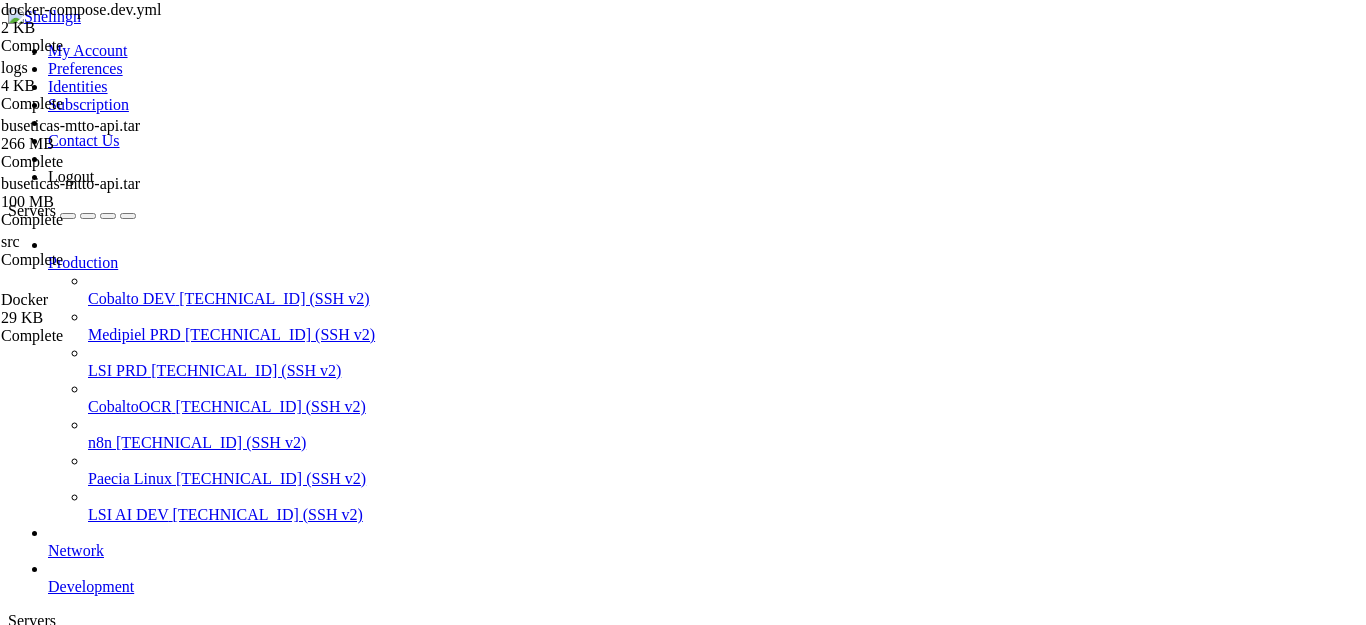 scroll, scrollTop: 9, scrollLeft: 2, axis: both 